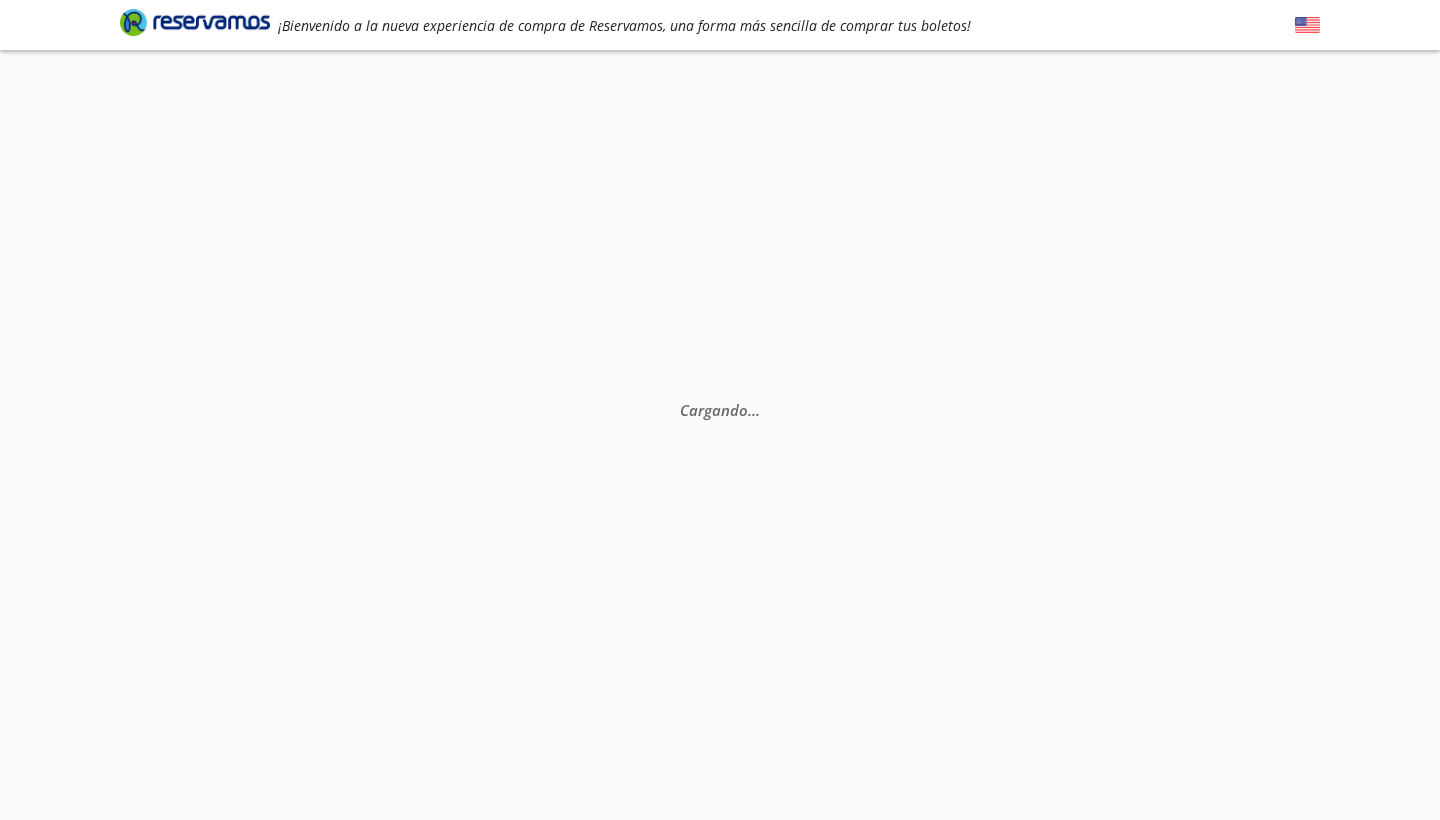 scroll, scrollTop: 0, scrollLeft: 0, axis: both 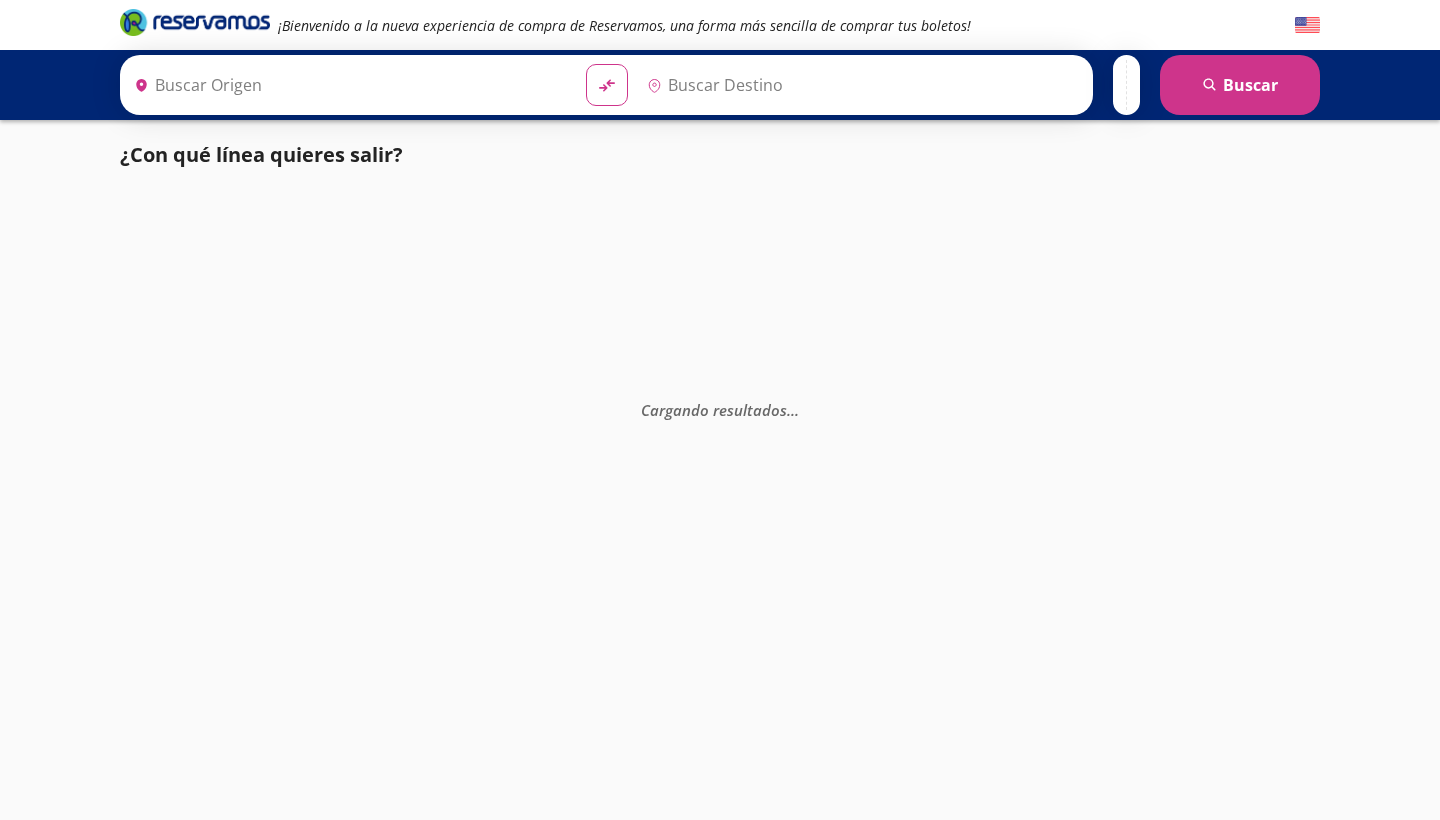 type on "Culiacán, [GEOGRAPHIC_DATA]" 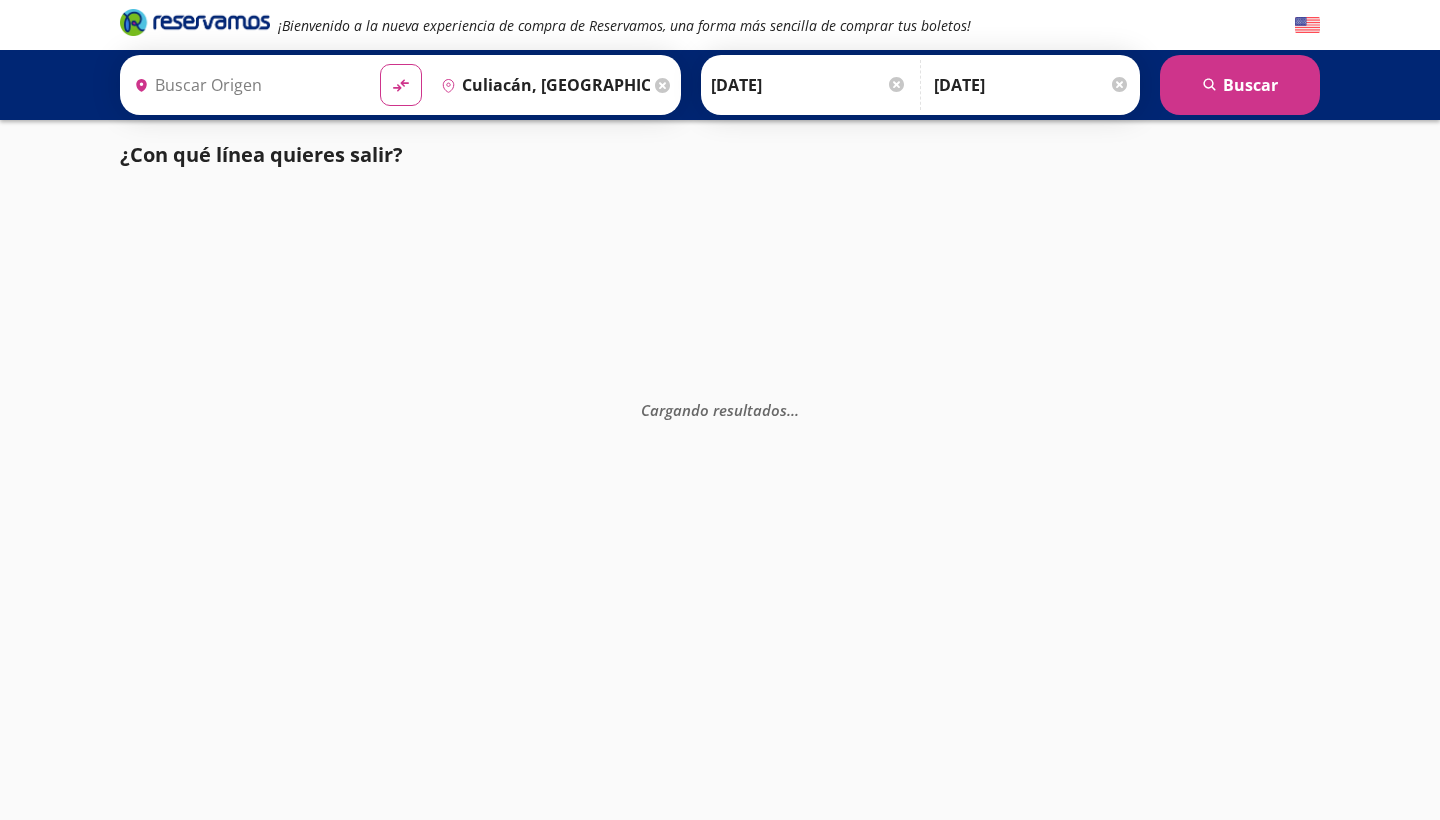 type on "[GEOGRAPHIC_DATA], [GEOGRAPHIC_DATA]" 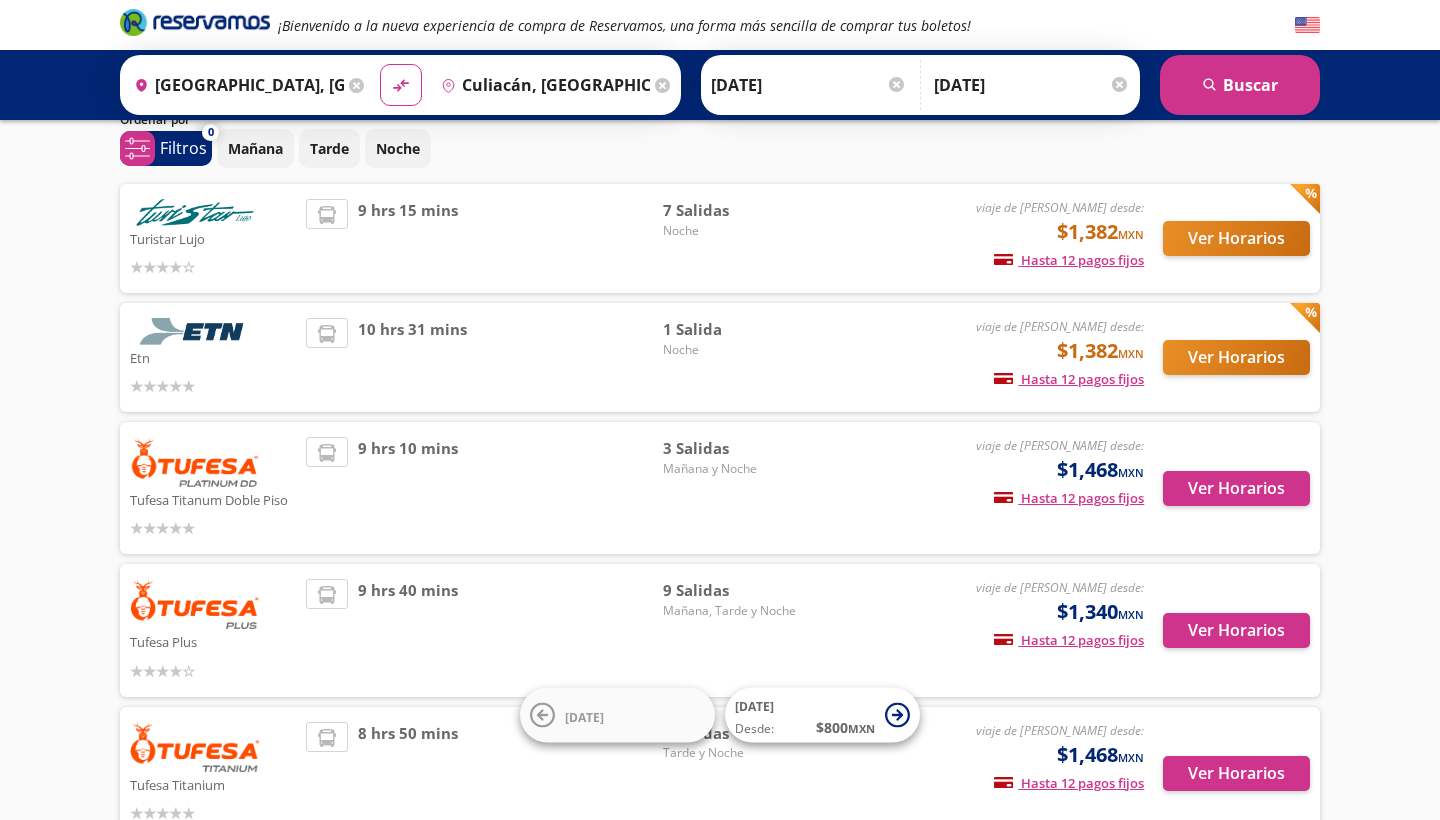 scroll, scrollTop: 64, scrollLeft: 0, axis: vertical 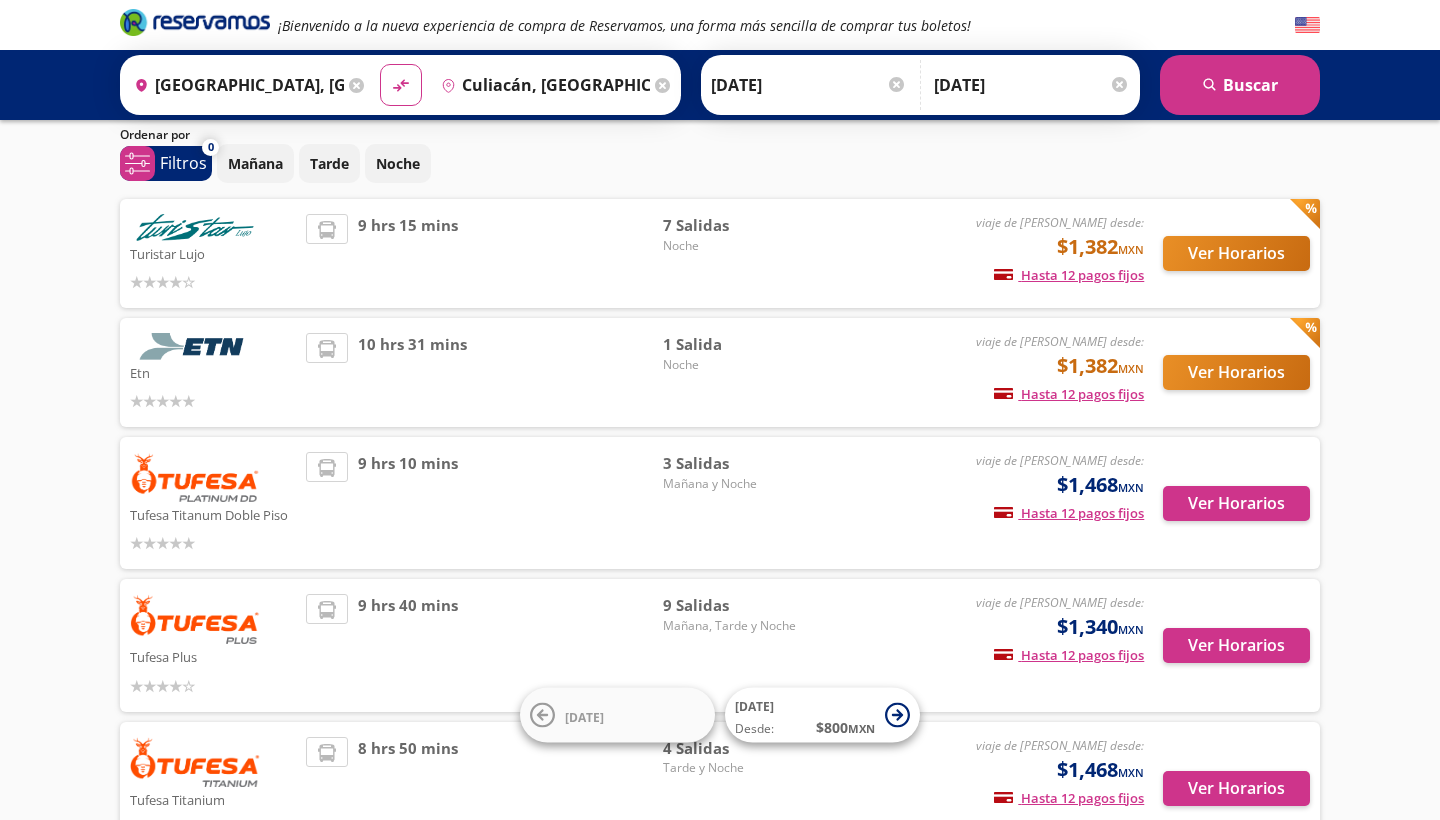 click on "Ver Horarios" at bounding box center (1236, 253) 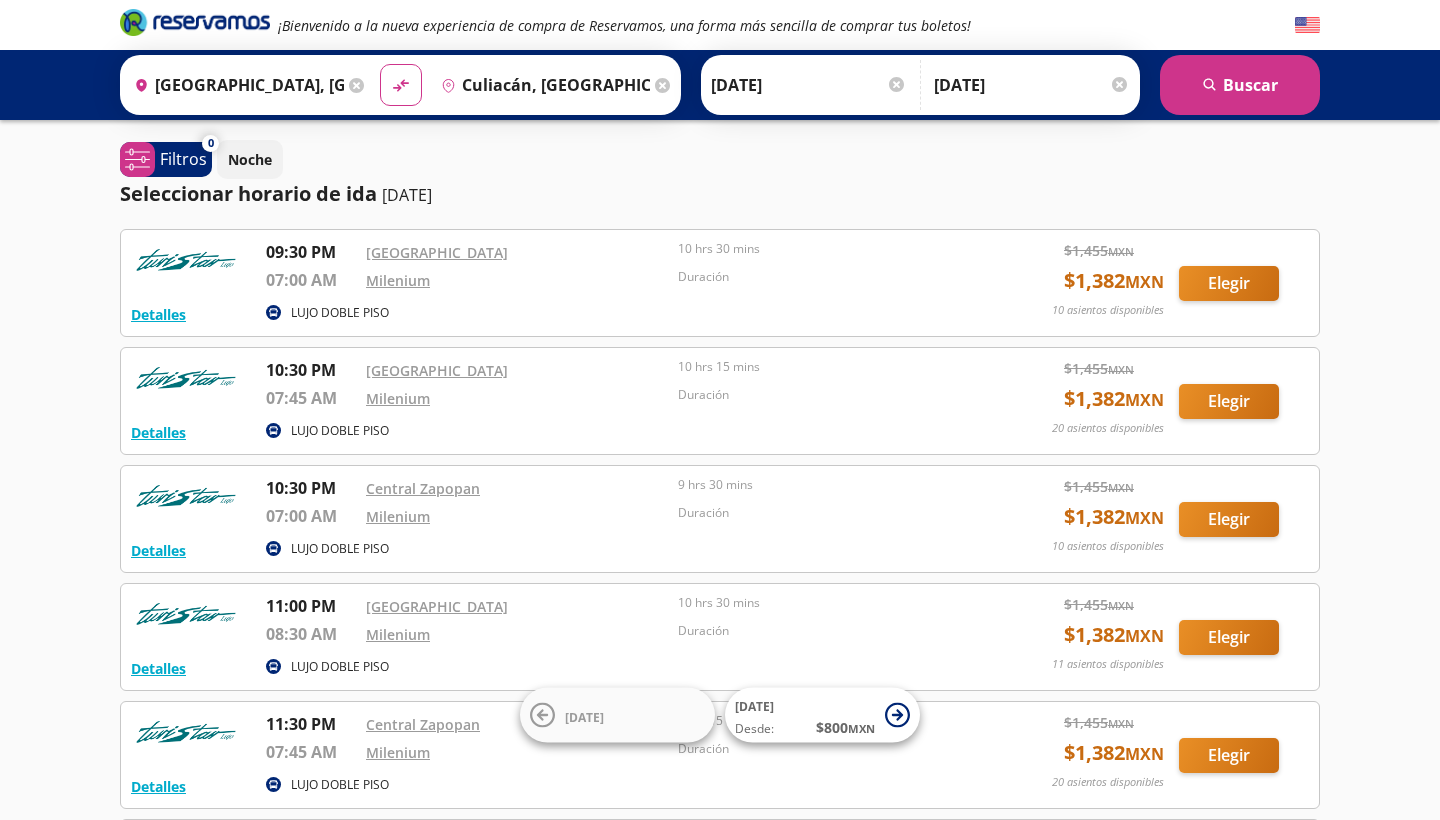 scroll, scrollTop: 0, scrollLeft: 0, axis: both 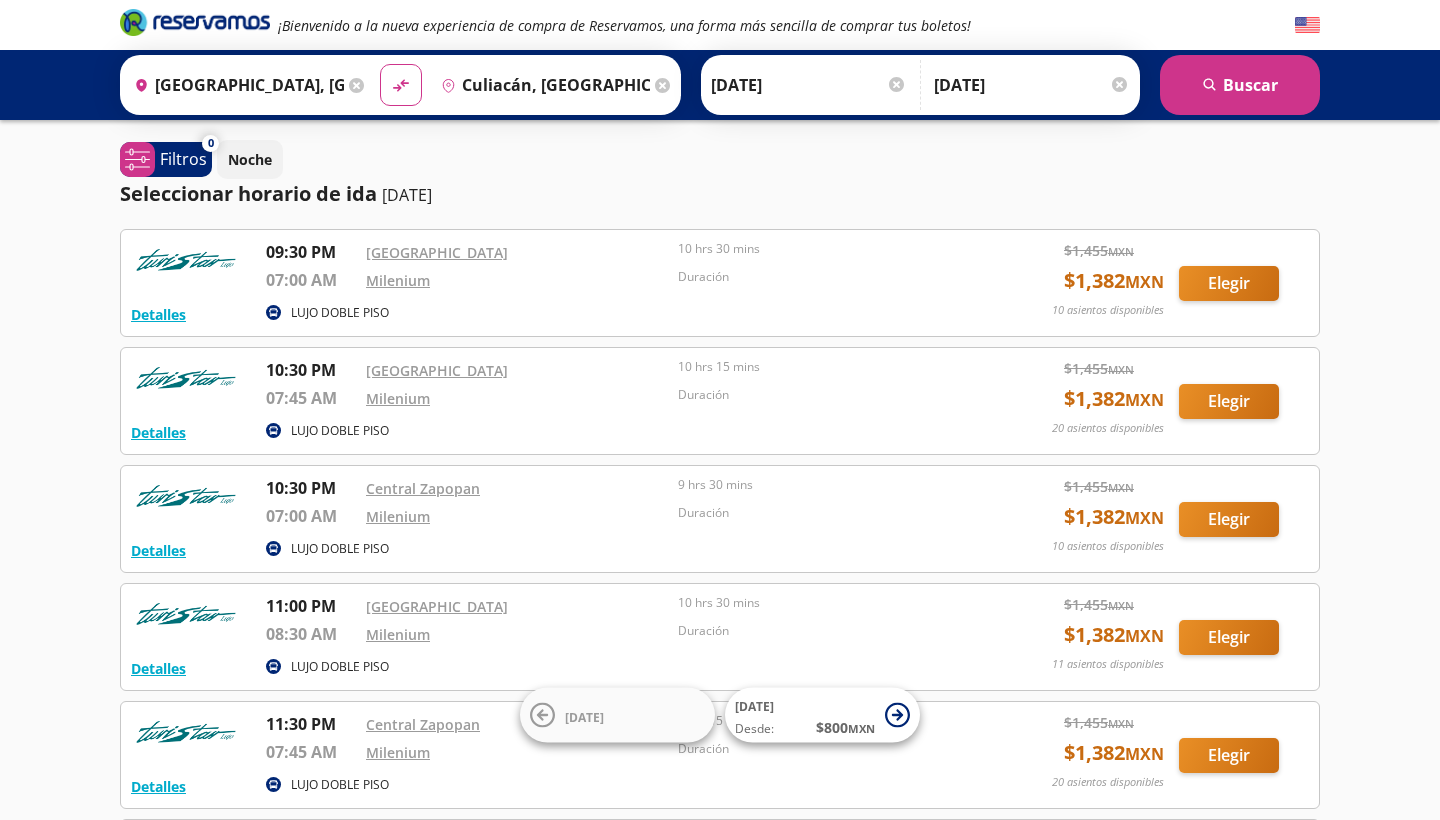 click on "Elegir" at bounding box center (1229, 283) 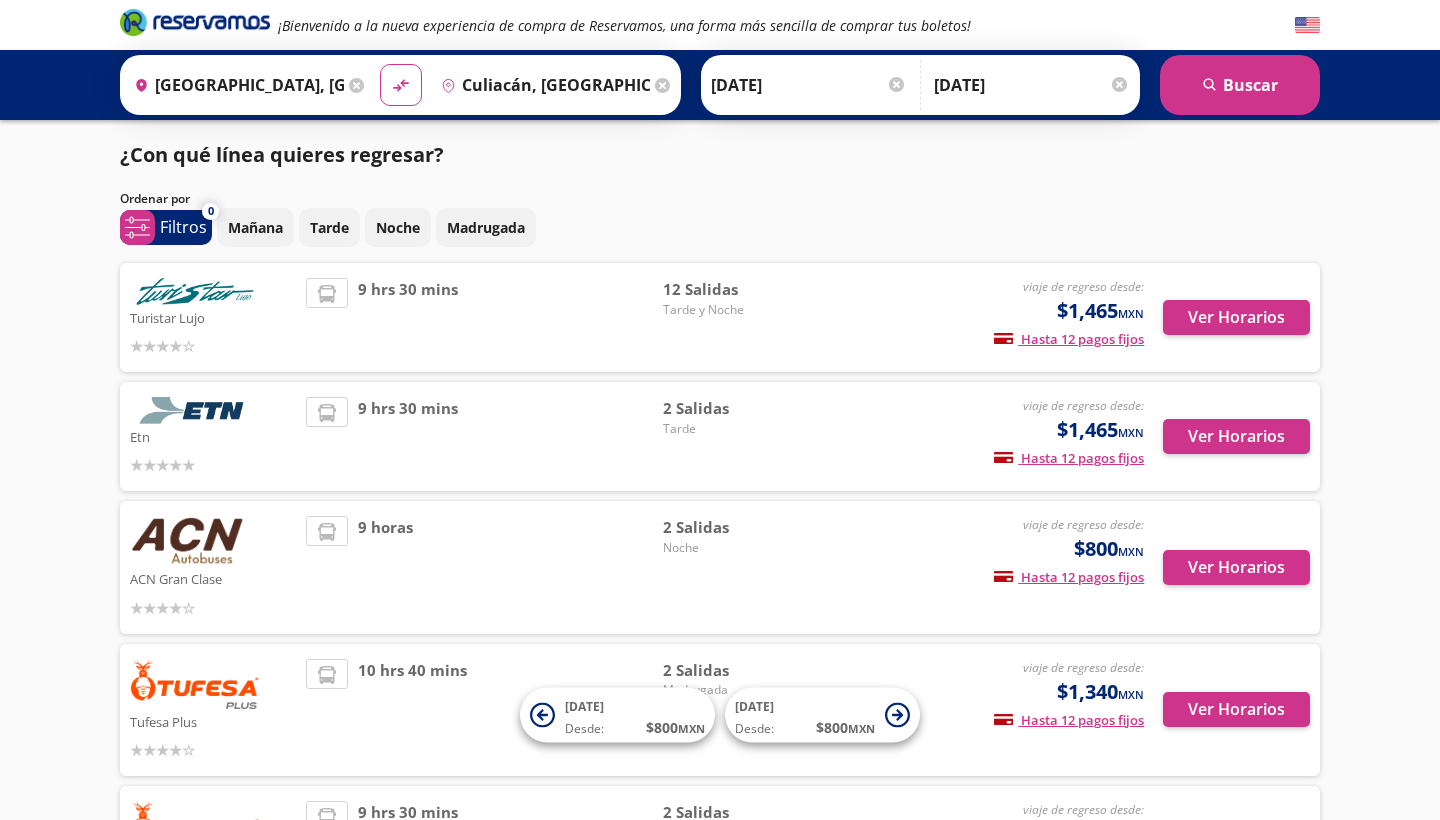 scroll, scrollTop: 0, scrollLeft: 0, axis: both 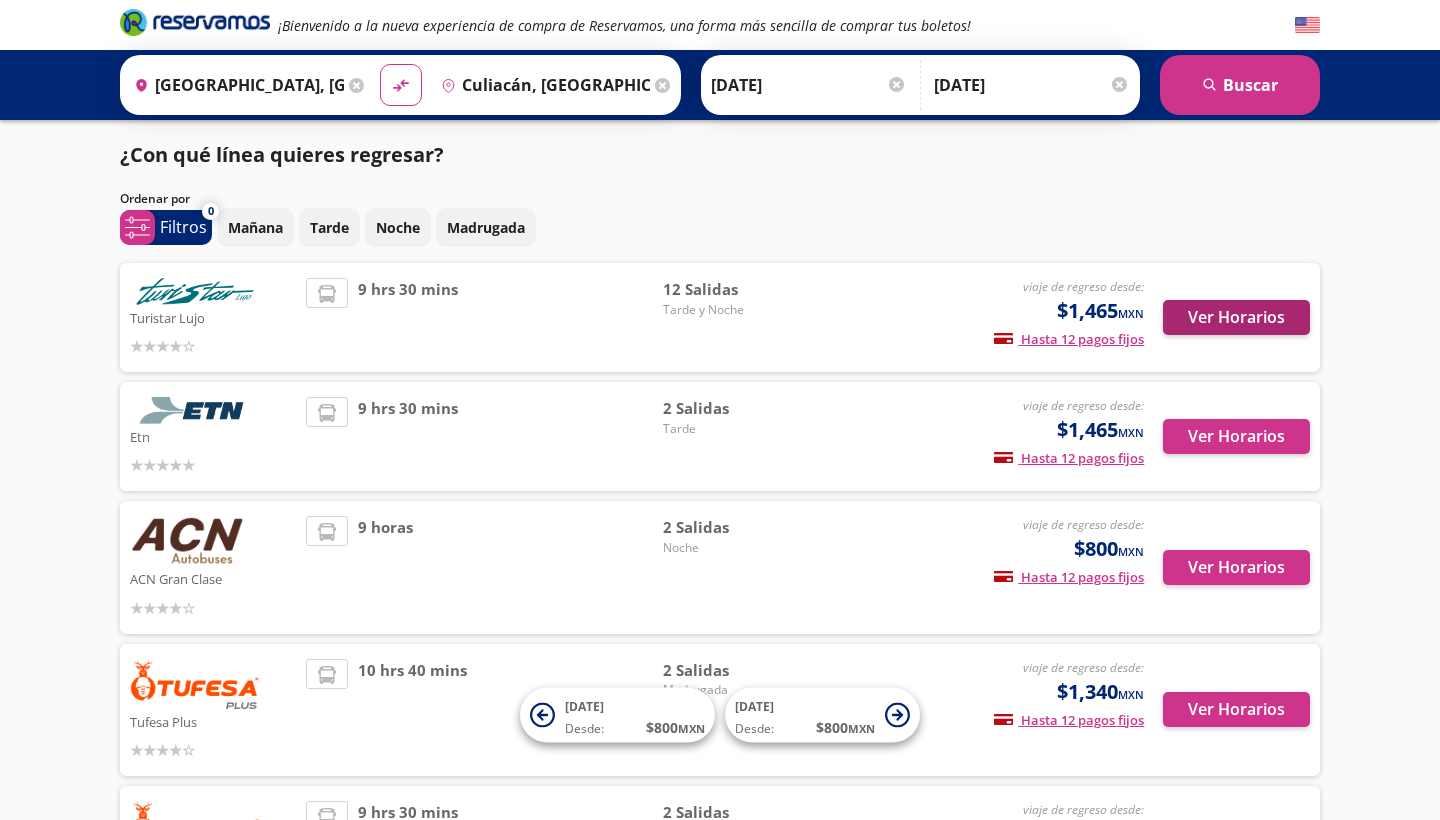 click on "Ver Horarios" at bounding box center [1236, 317] 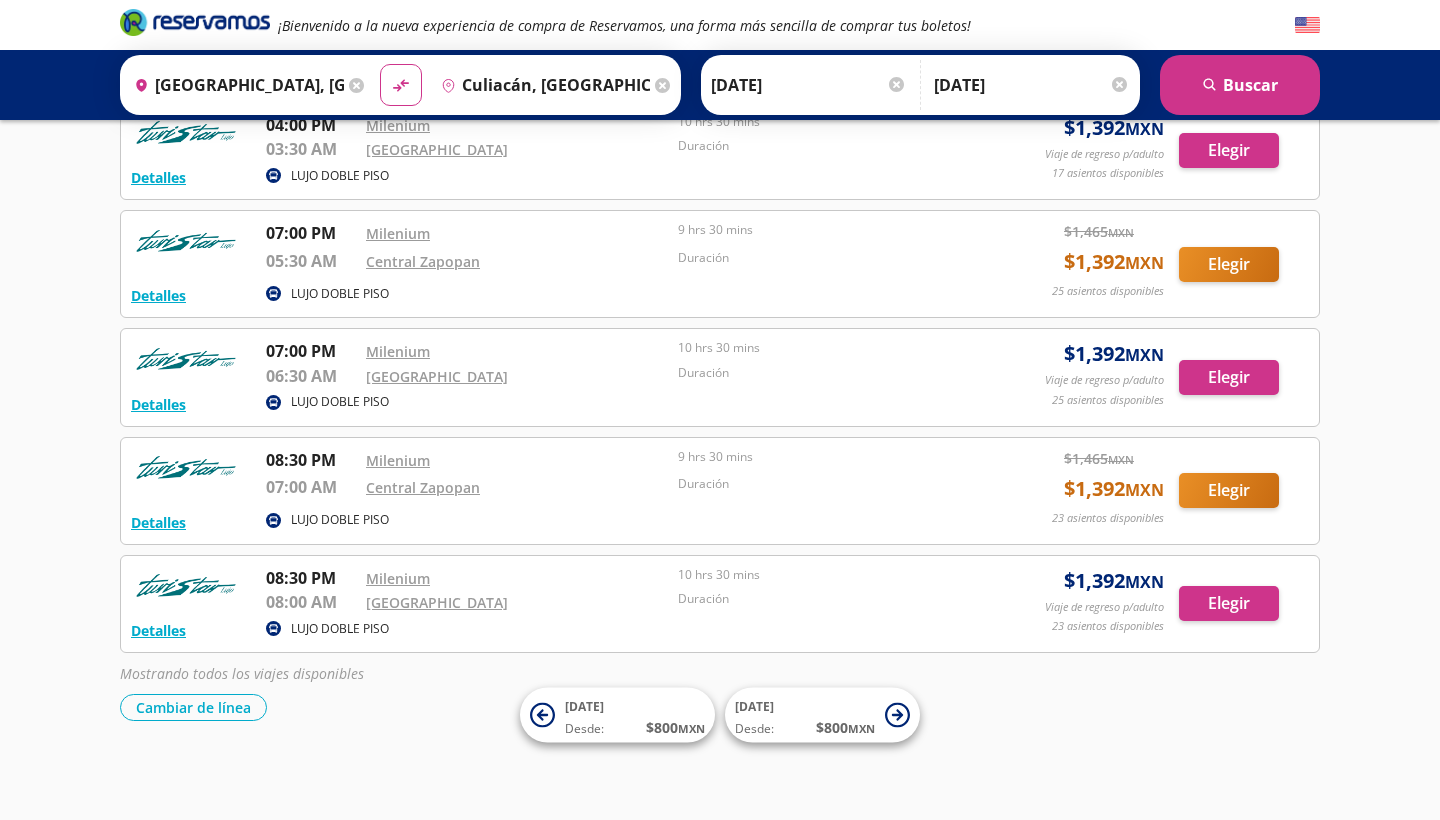 scroll, scrollTop: 1047, scrollLeft: 0, axis: vertical 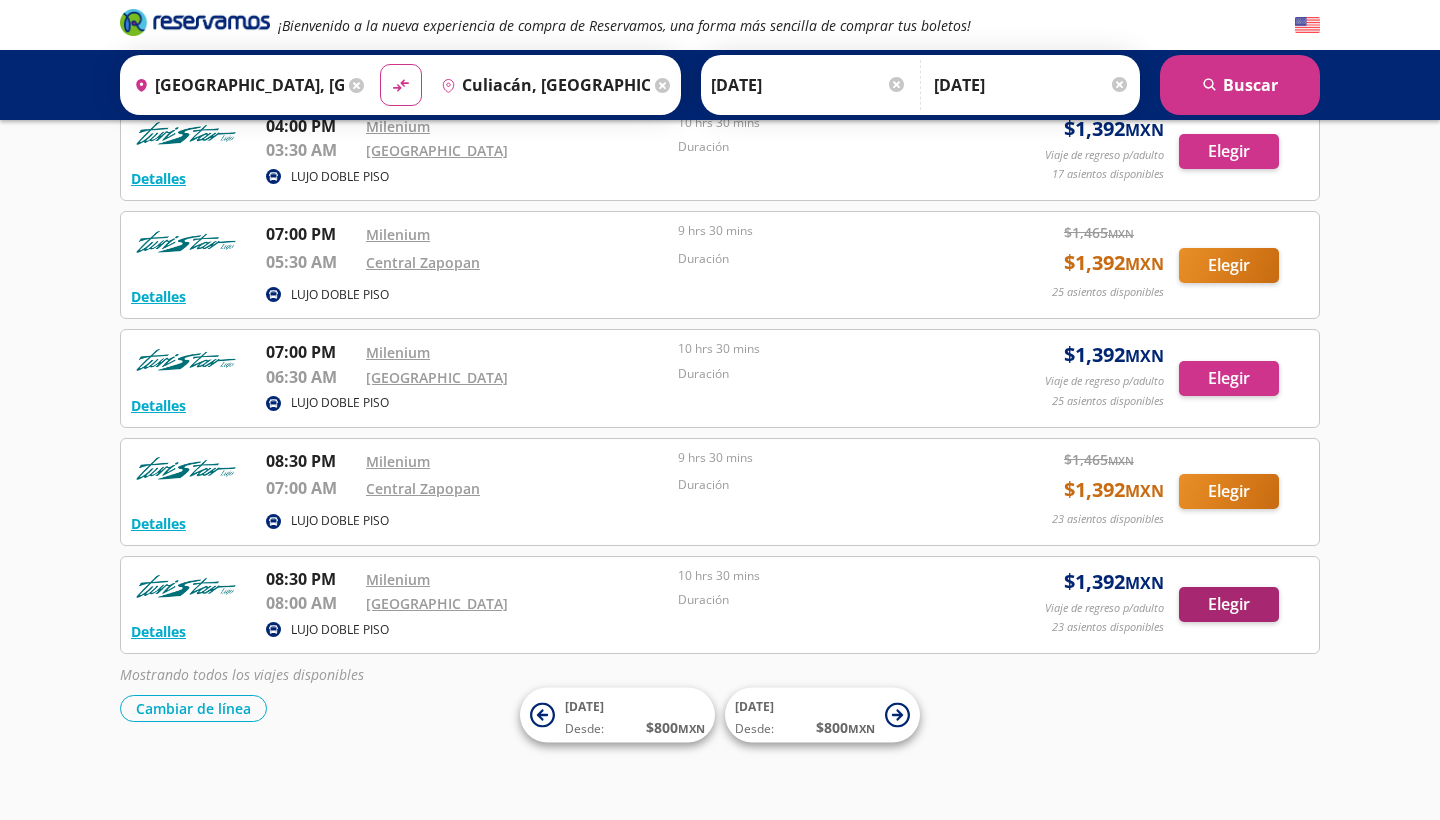 click on "Elegir" at bounding box center (1229, 604) 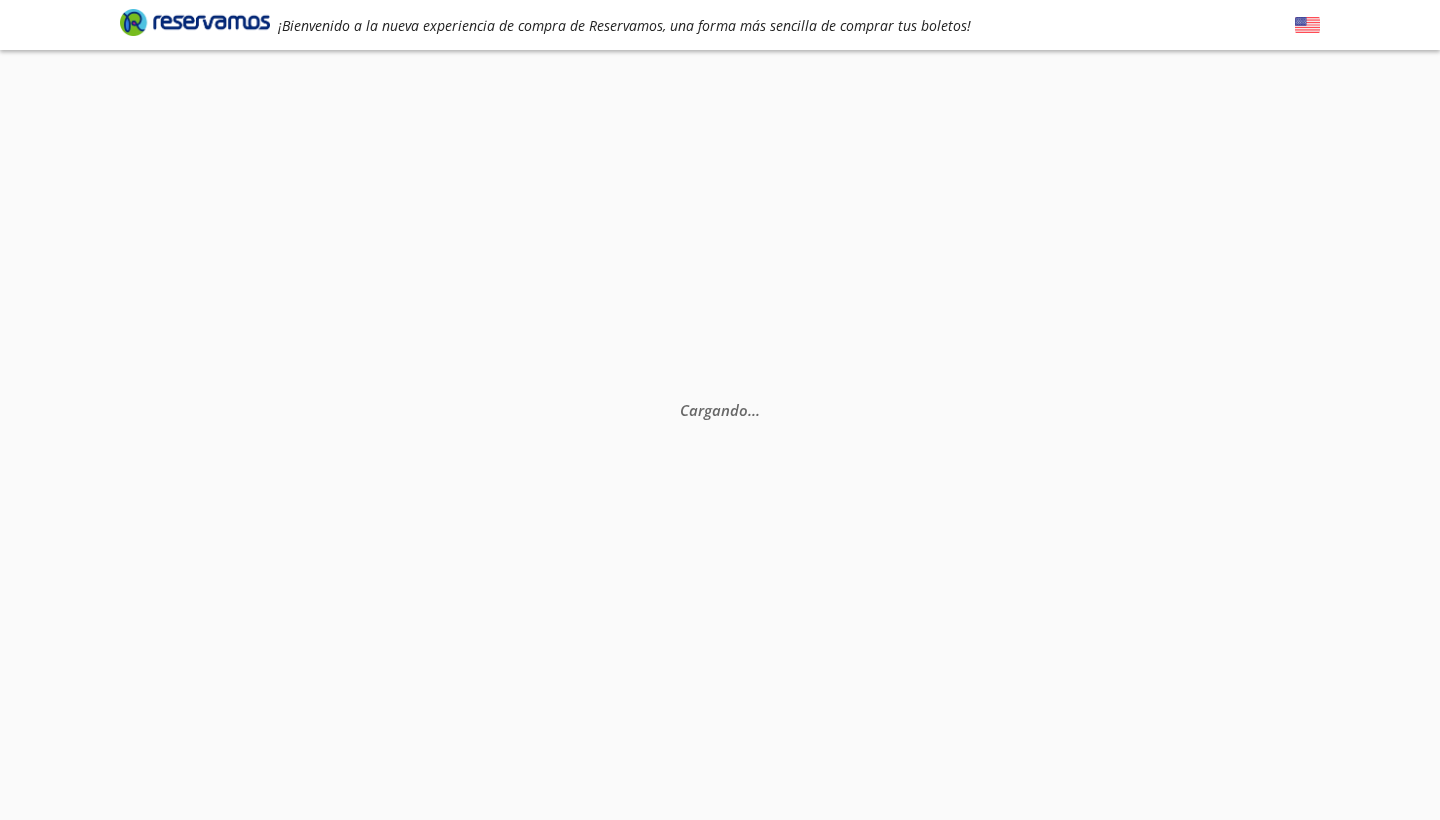 scroll, scrollTop: 0, scrollLeft: 0, axis: both 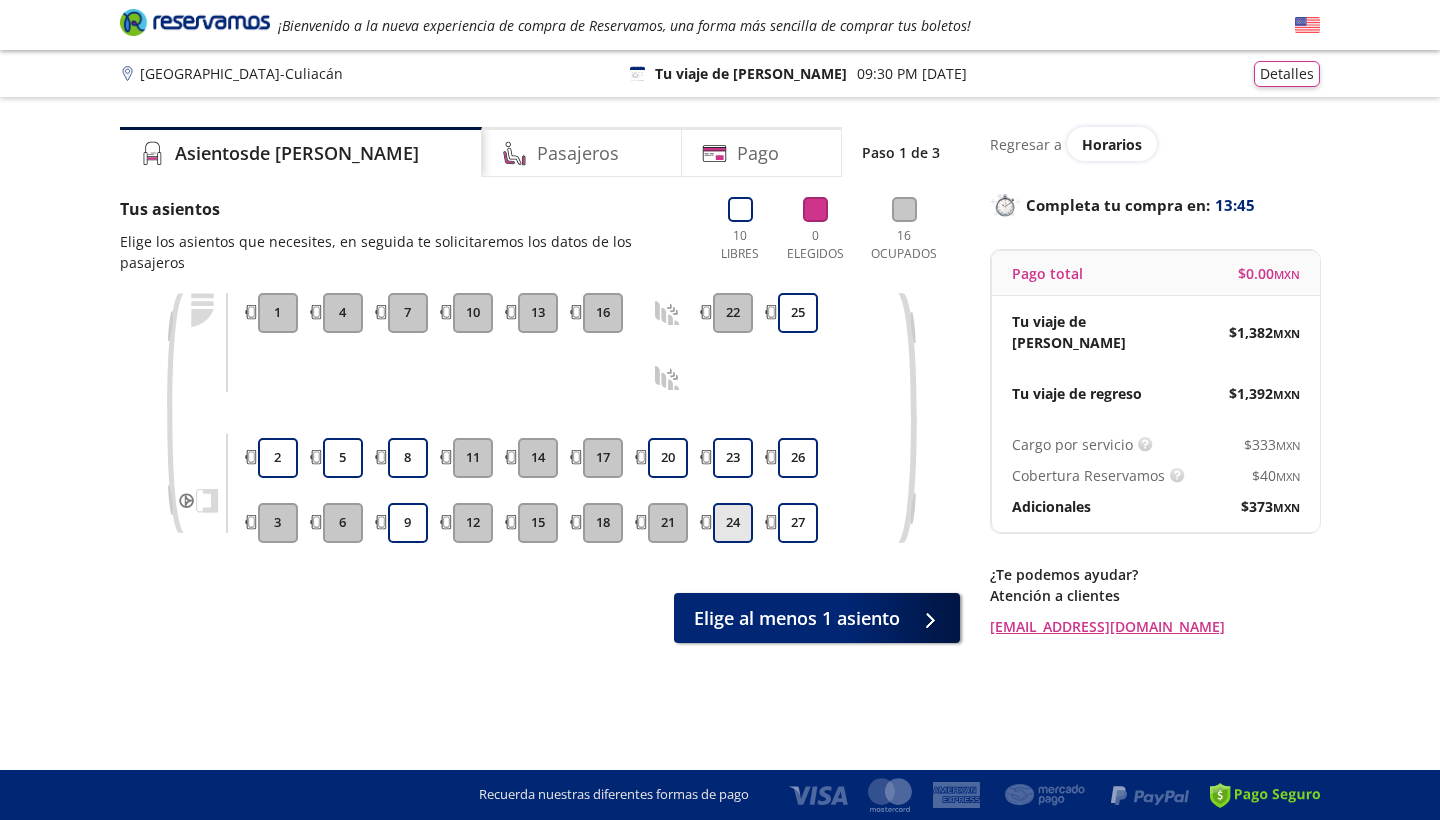 click on "24" at bounding box center (733, 523) 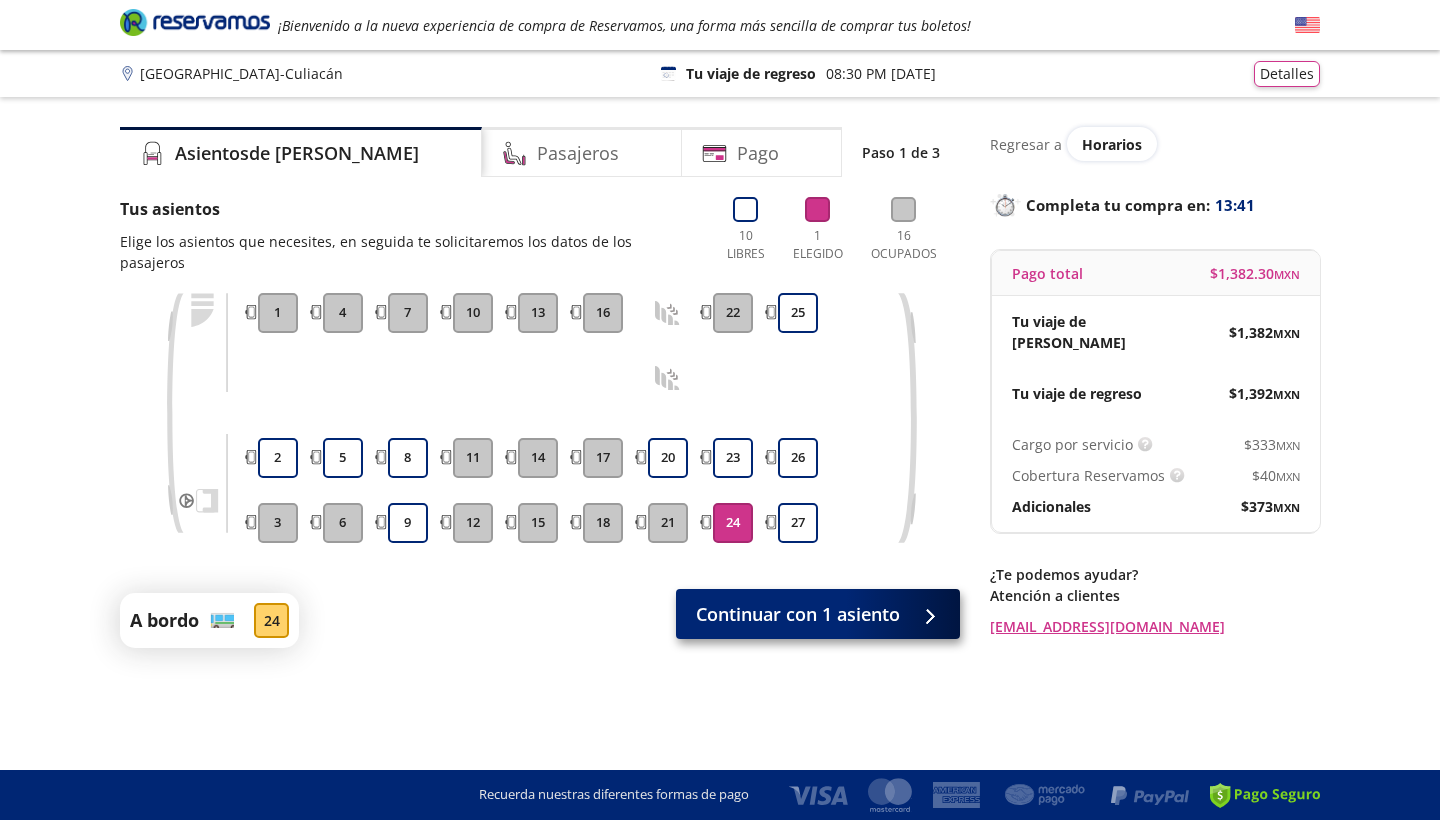click on "Continuar con 1 asiento" at bounding box center (798, 614) 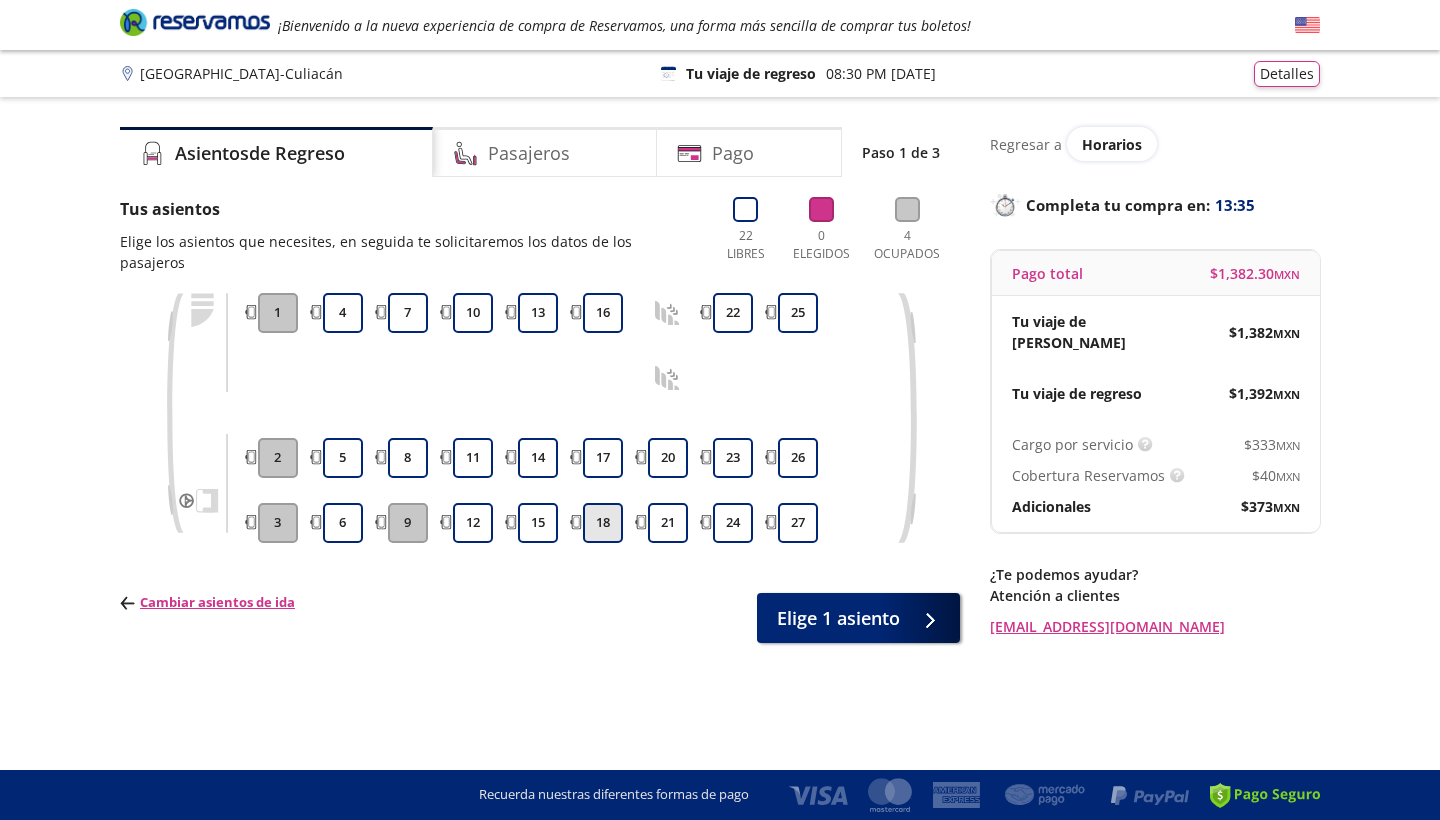 click on "18" at bounding box center (603, 523) 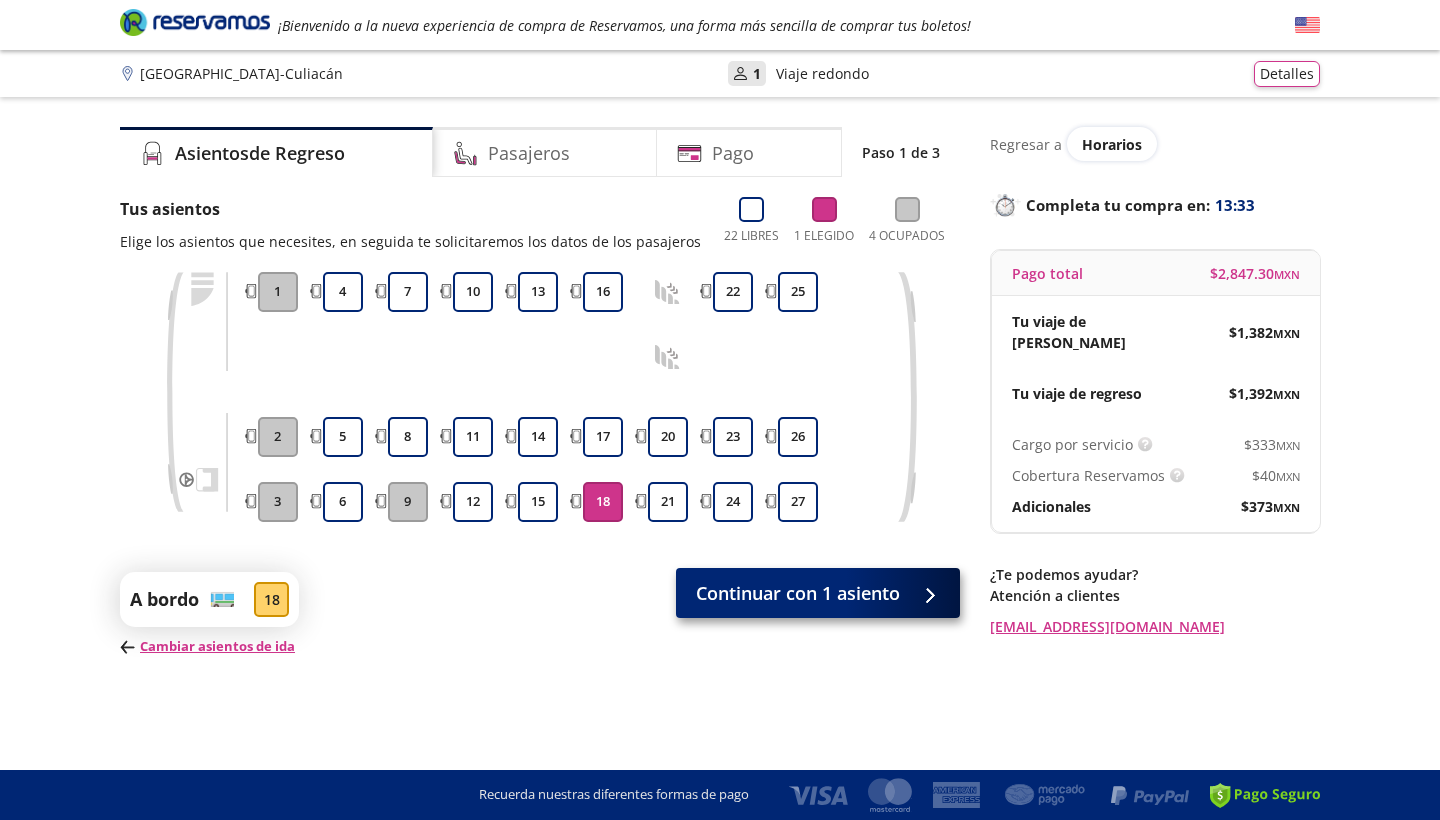 click on "Continuar con 1 asiento" at bounding box center (818, 593) 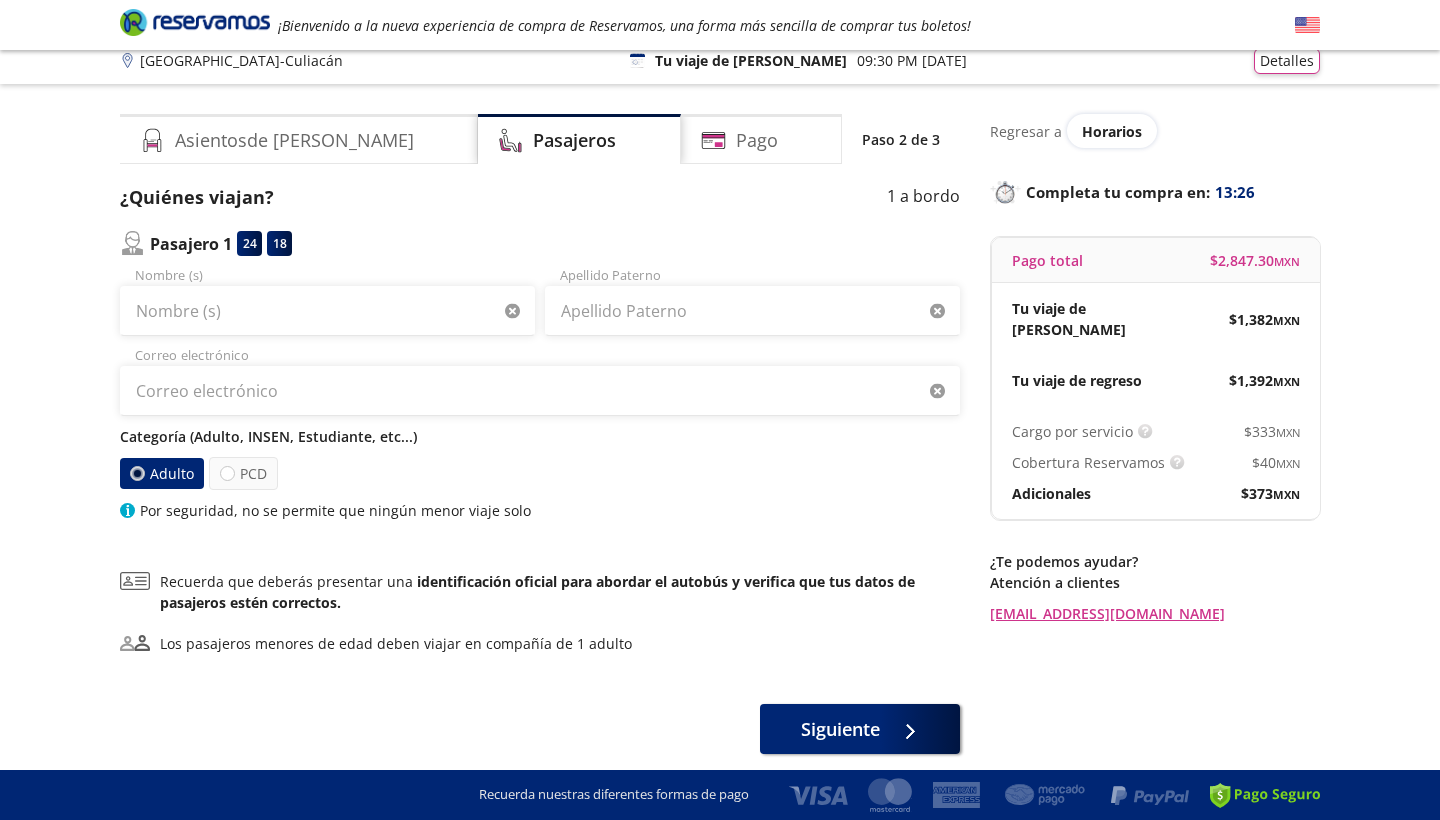 scroll, scrollTop: 12, scrollLeft: 0, axis: vertical 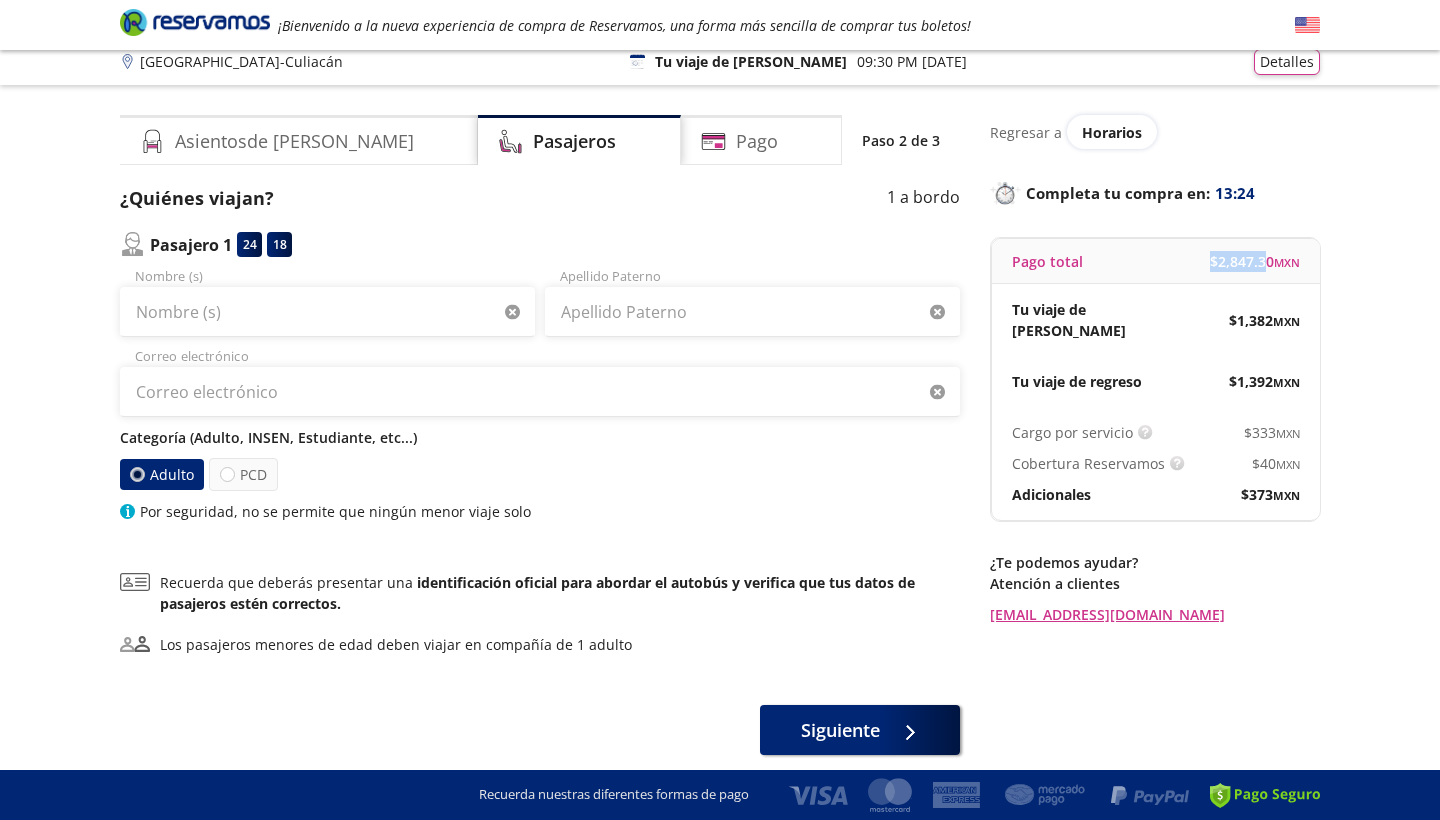 drag, startPoint x: 1206, startPoint y: 258, endPoint x: 1267, endPoint y: 253, distance: 61.204575 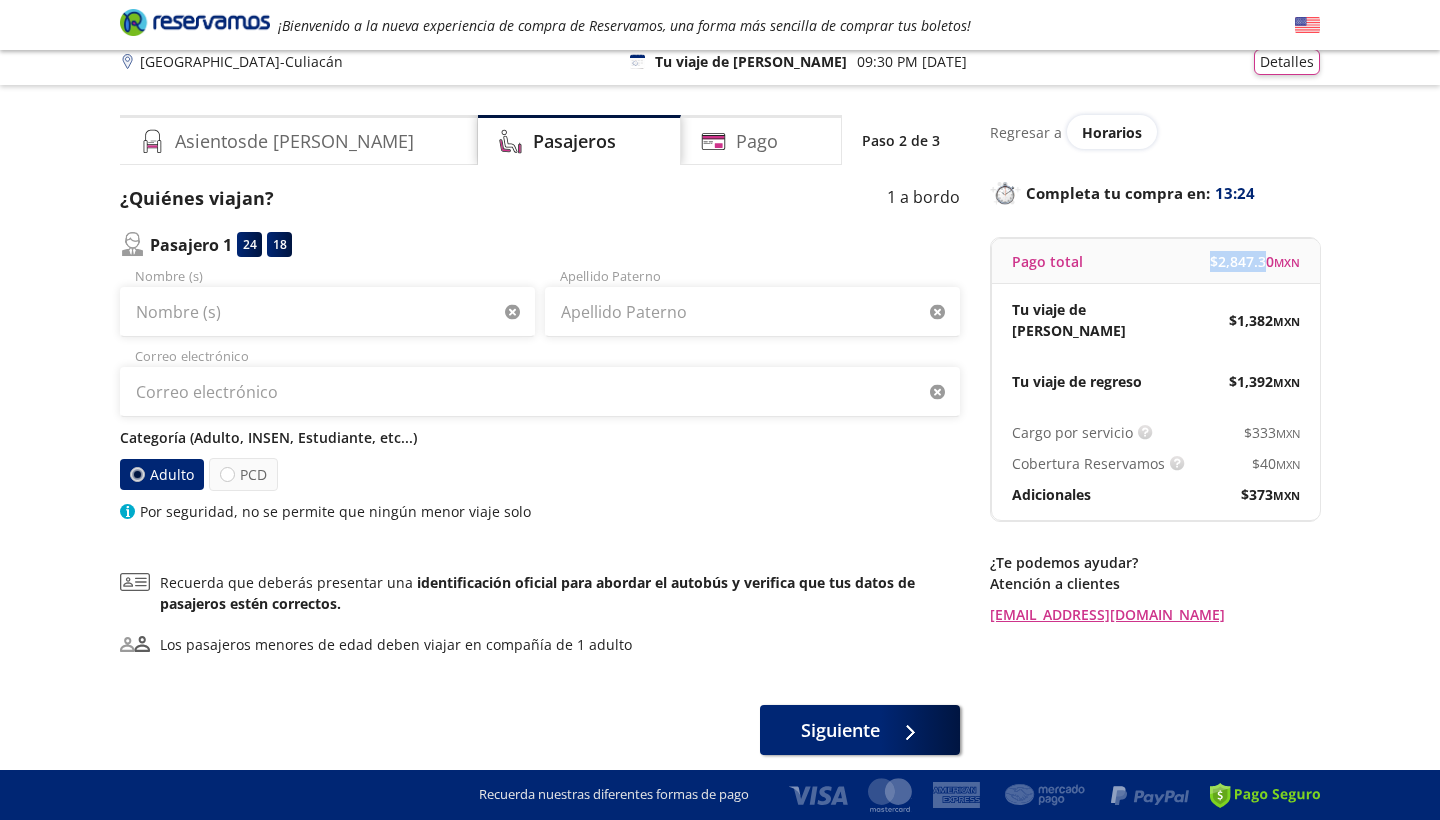 click on "Pago total $ 2,847.30  MXN" at bounding box center (1156, 261) 